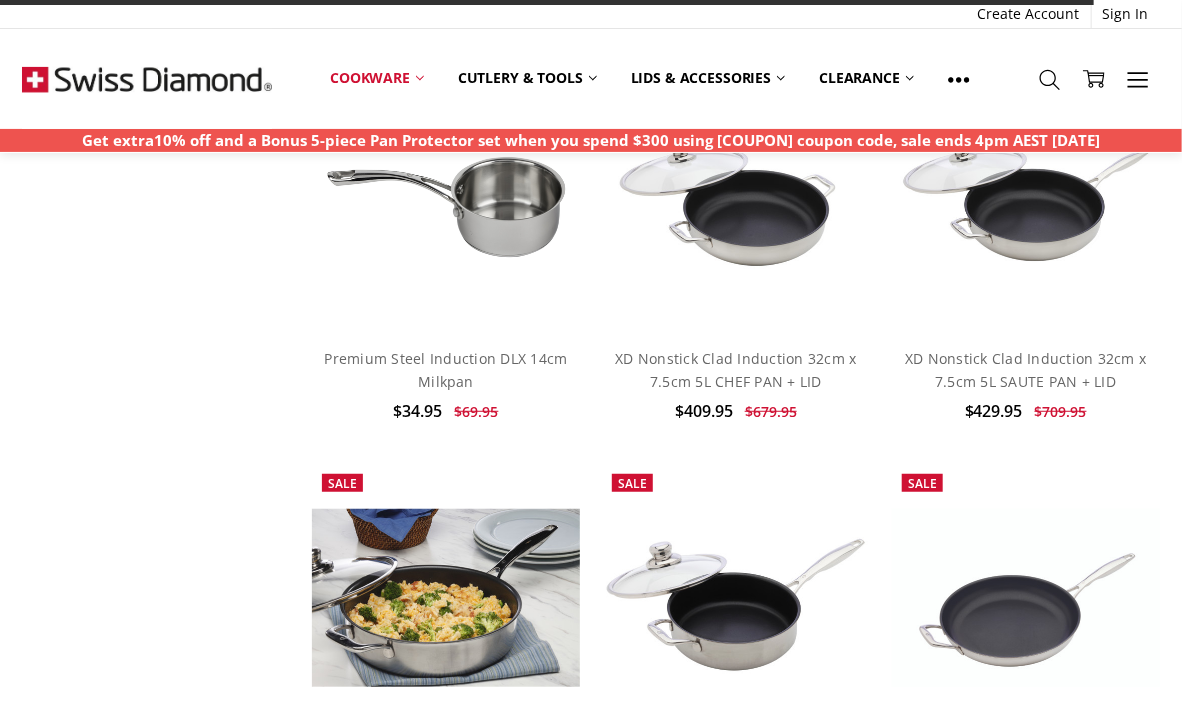 scroll, scrollTop: 3097, scrollLeft: 0, axis: vertical 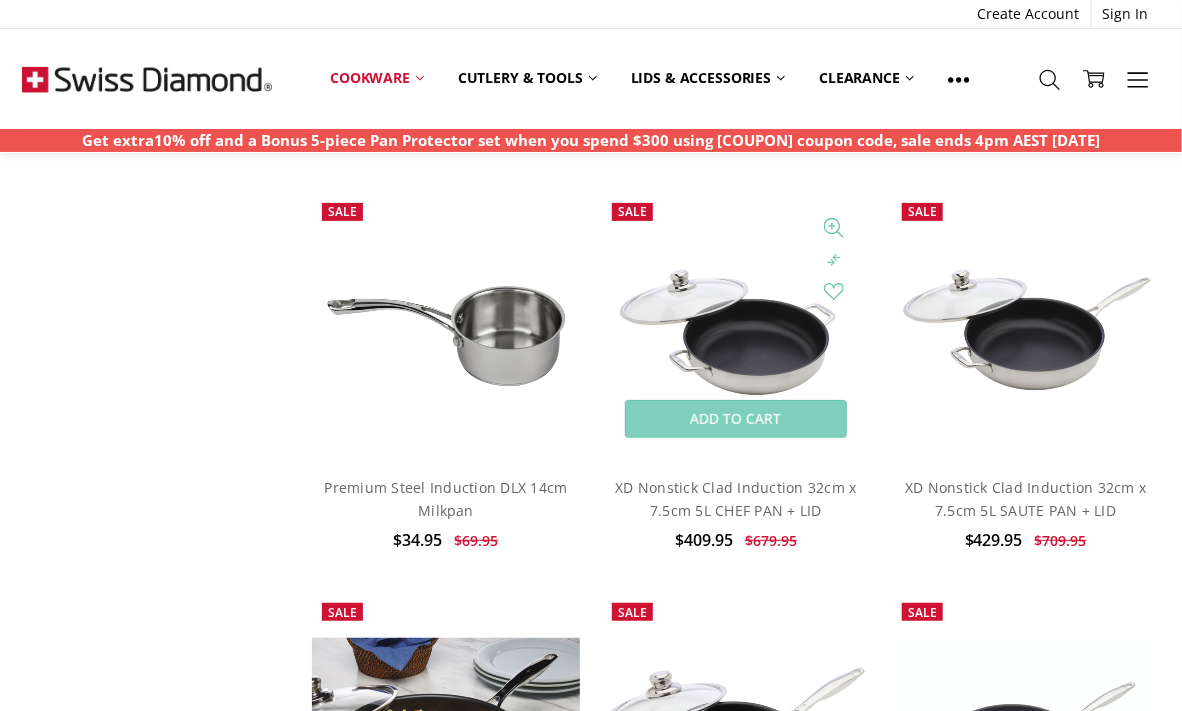 click at bounding box center (736, 326) 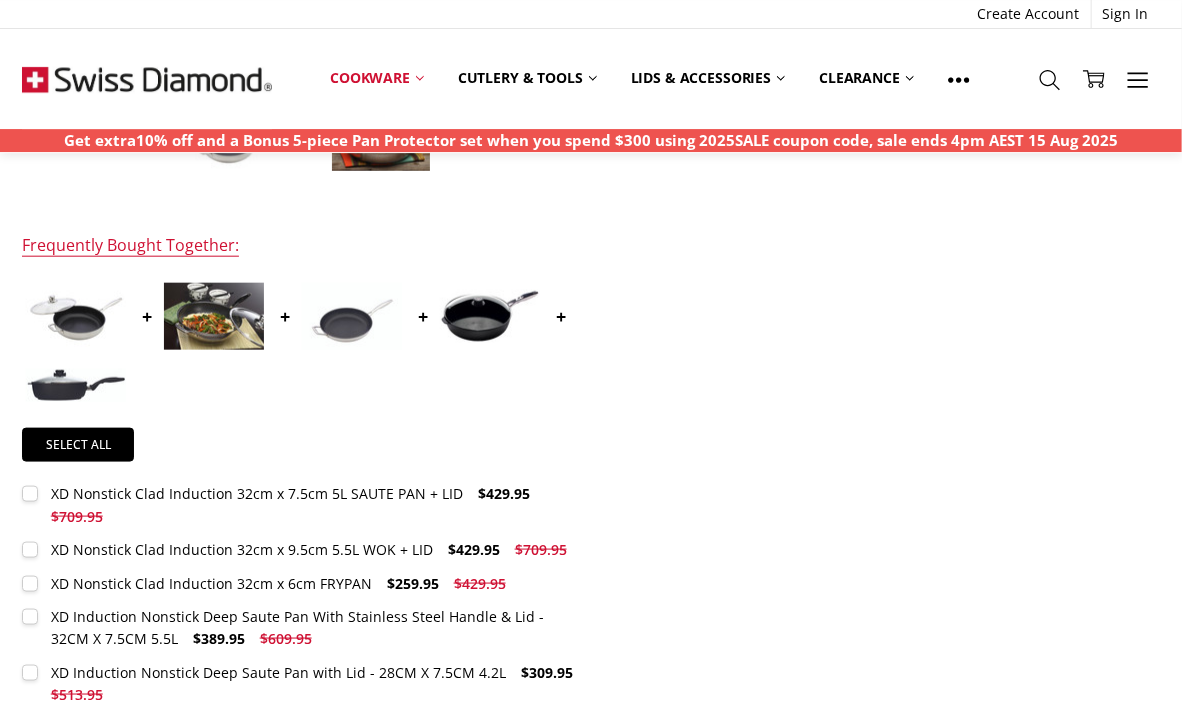 scroll, scrollTop: 563, scrollLeft: 0, axis: vertical 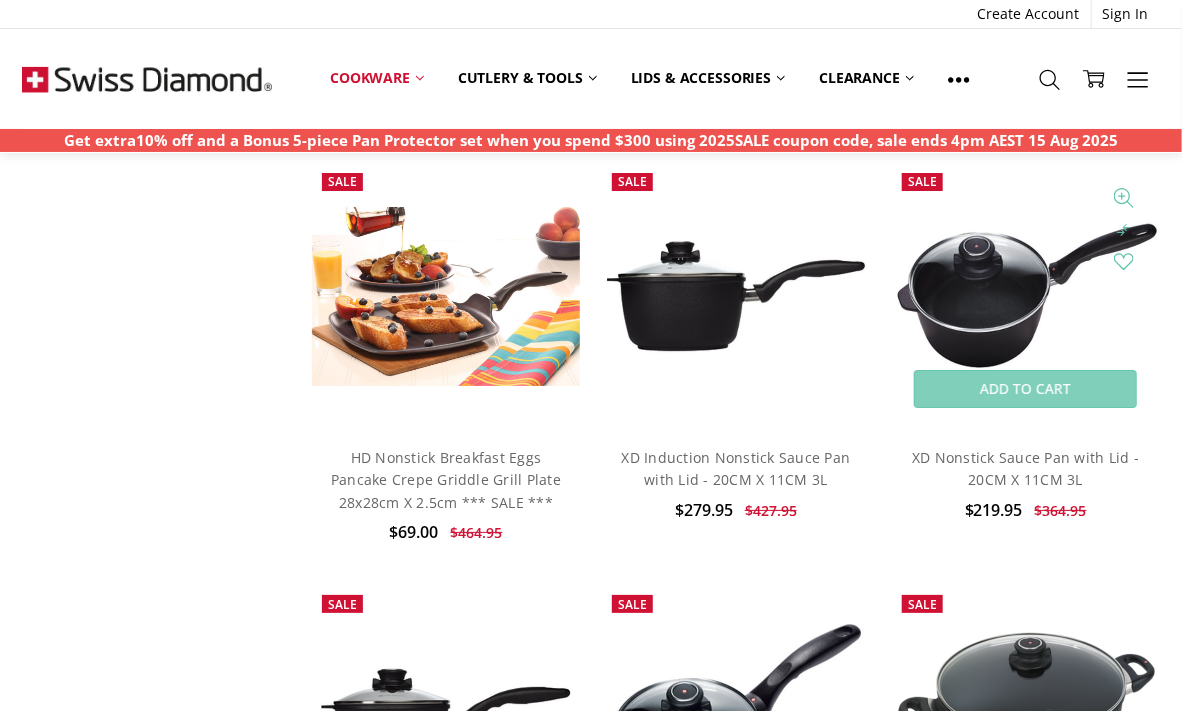 click at bounding box center (1026, 296) 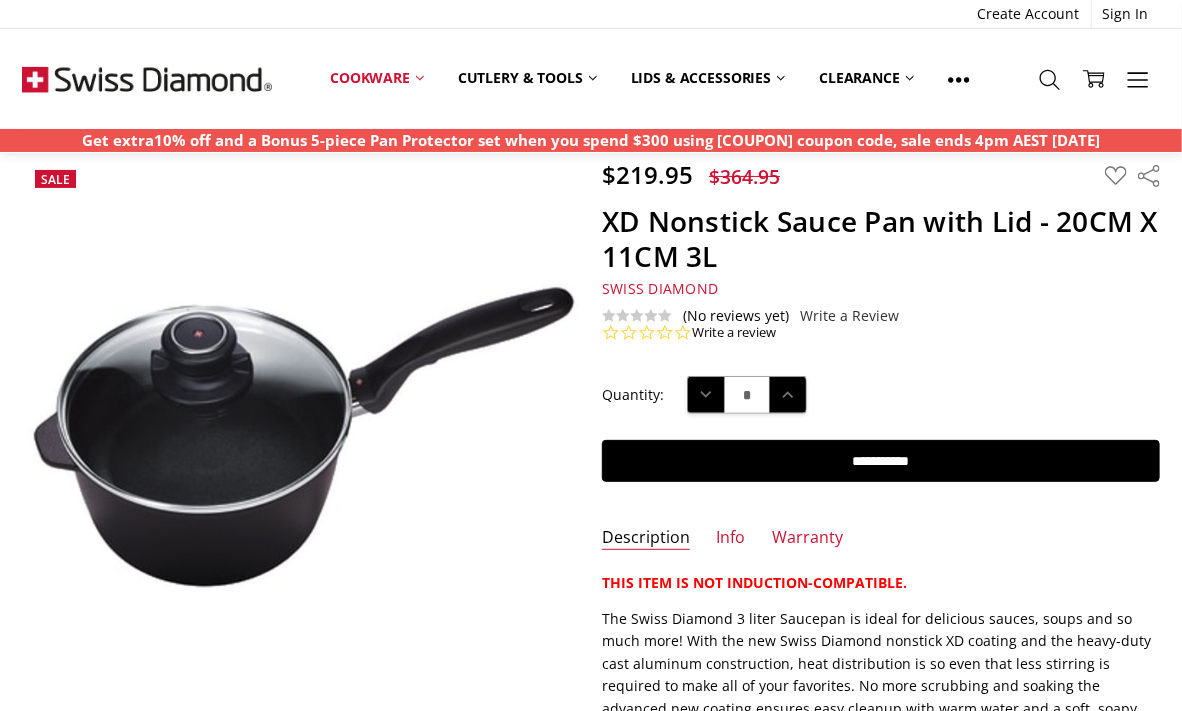 scroll, scrollTop: 0, scrollLeft: 0, axis: both 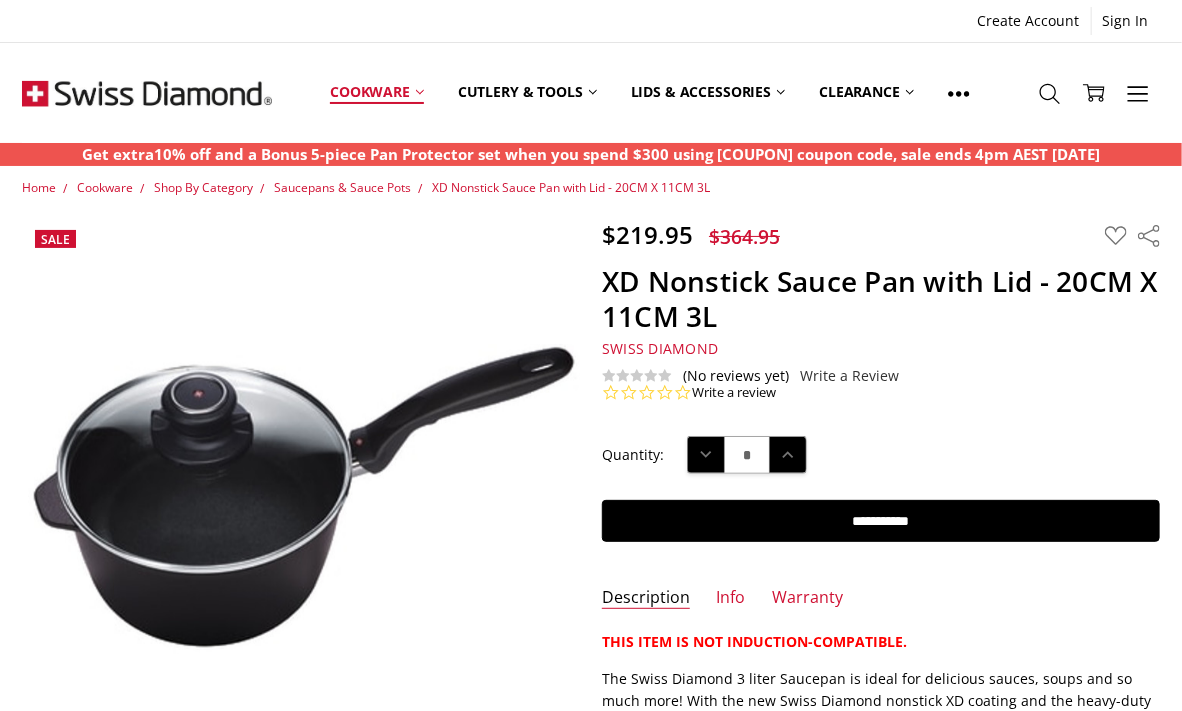 click on "Cookware" at bounding box center (377, 92) 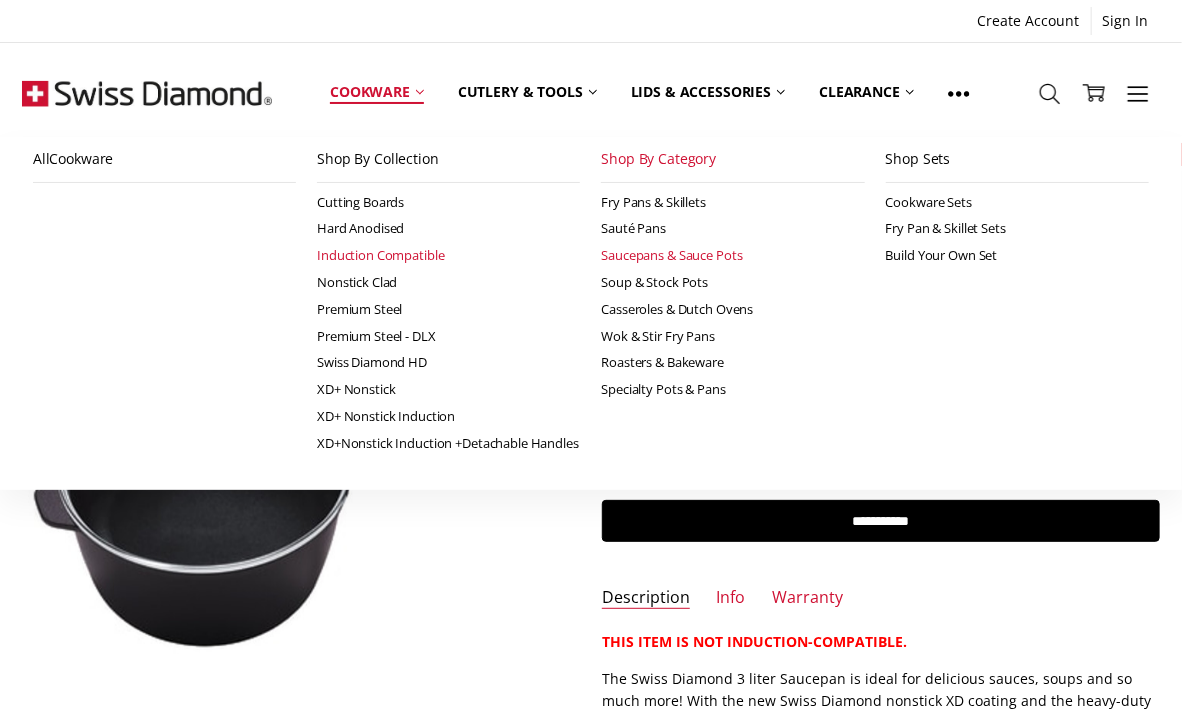 click on "Induction Compatible" at bounding box center [448, 255] 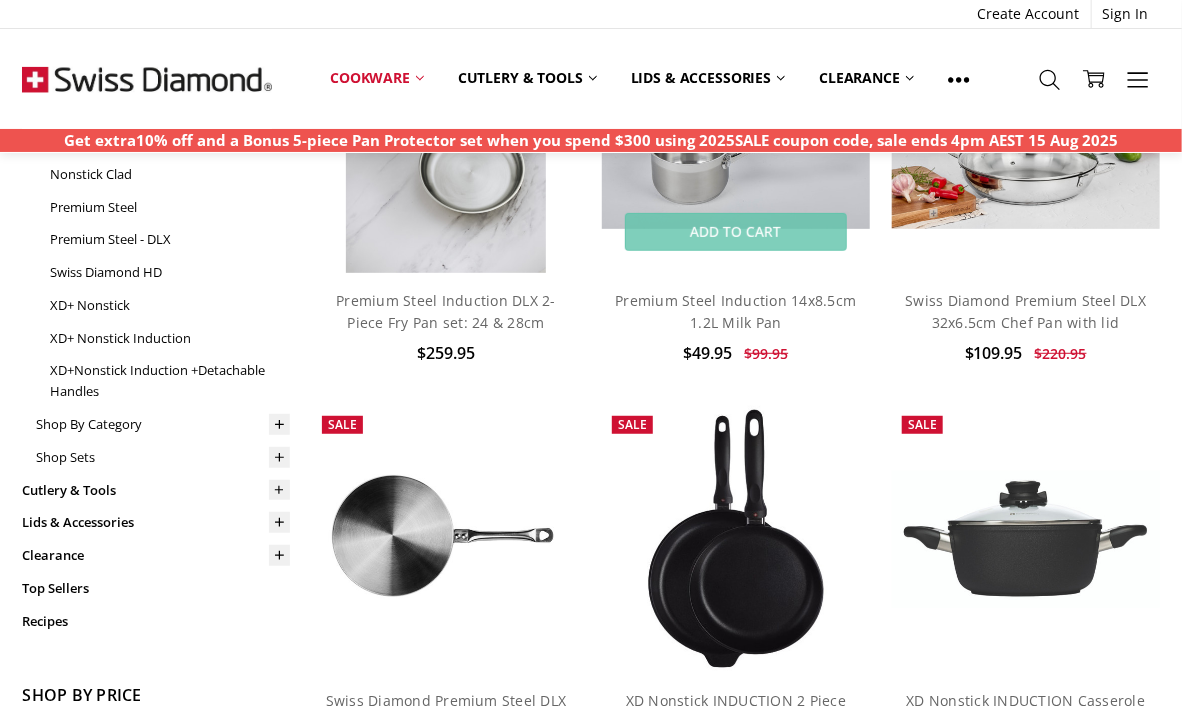 scroll, scrollTop: 563, scrollLeft: 0, axis: vertical 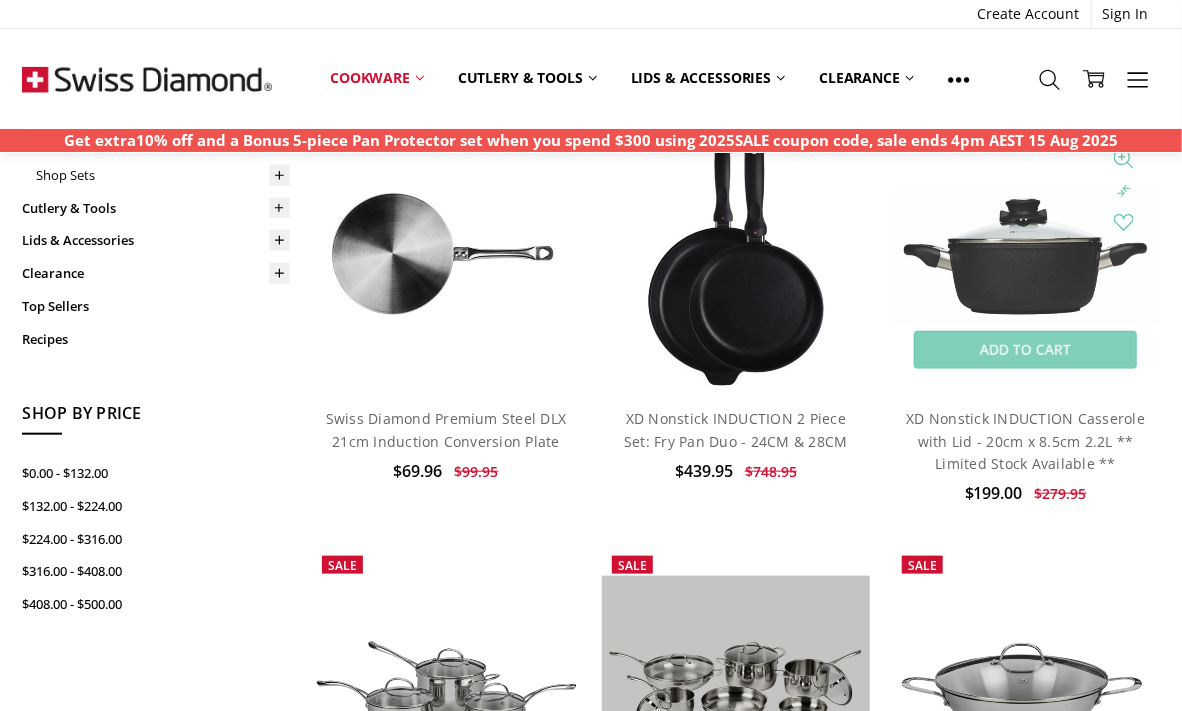 click at bounding box center [1026, 257] 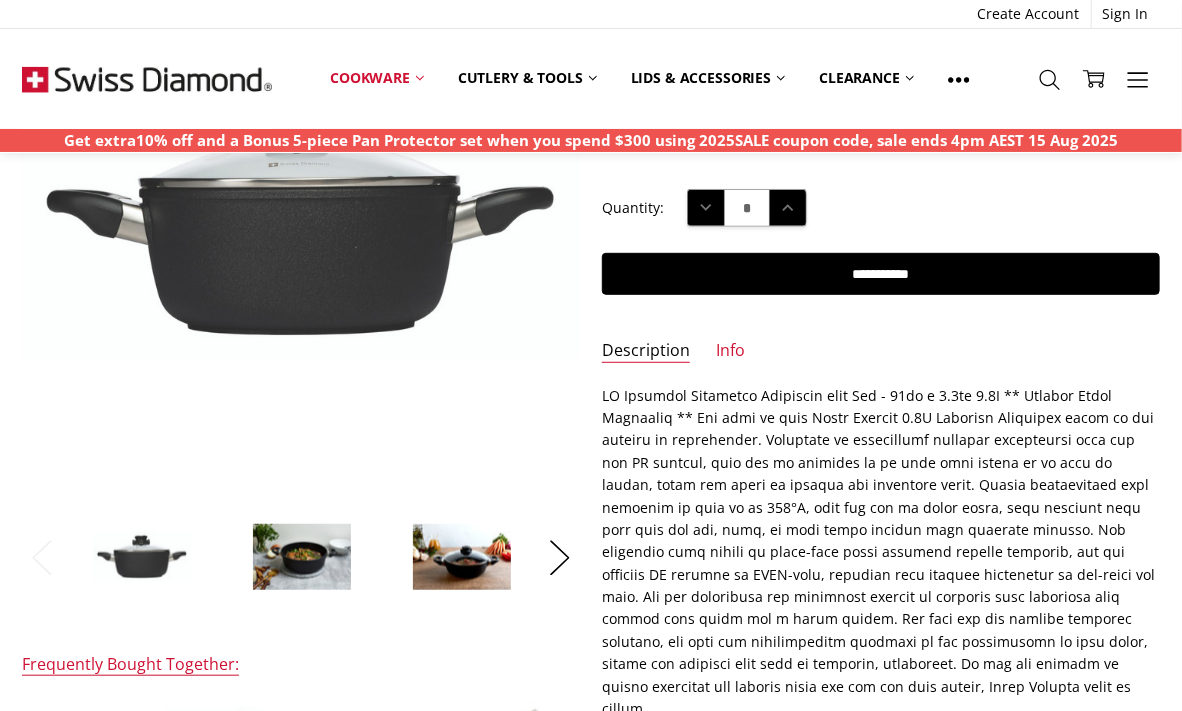 scroll, scrollTop: 563, scrollLeft: 0, axis: vertical 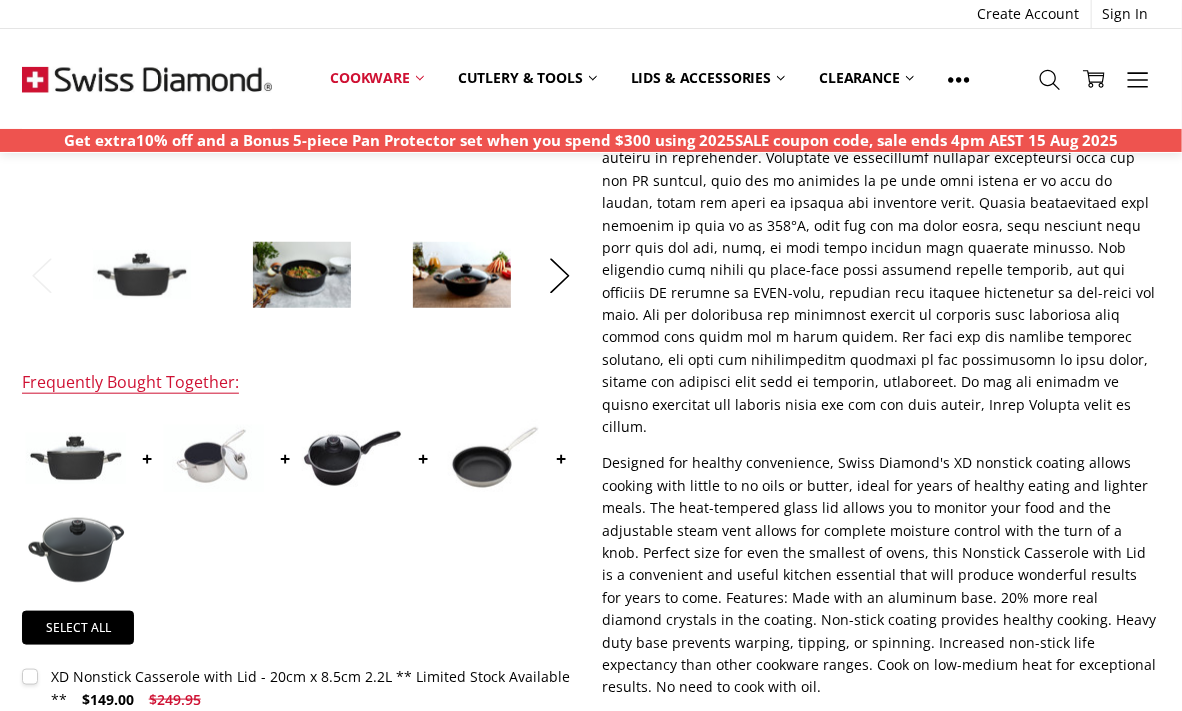 click at bounding box center (302, 275) 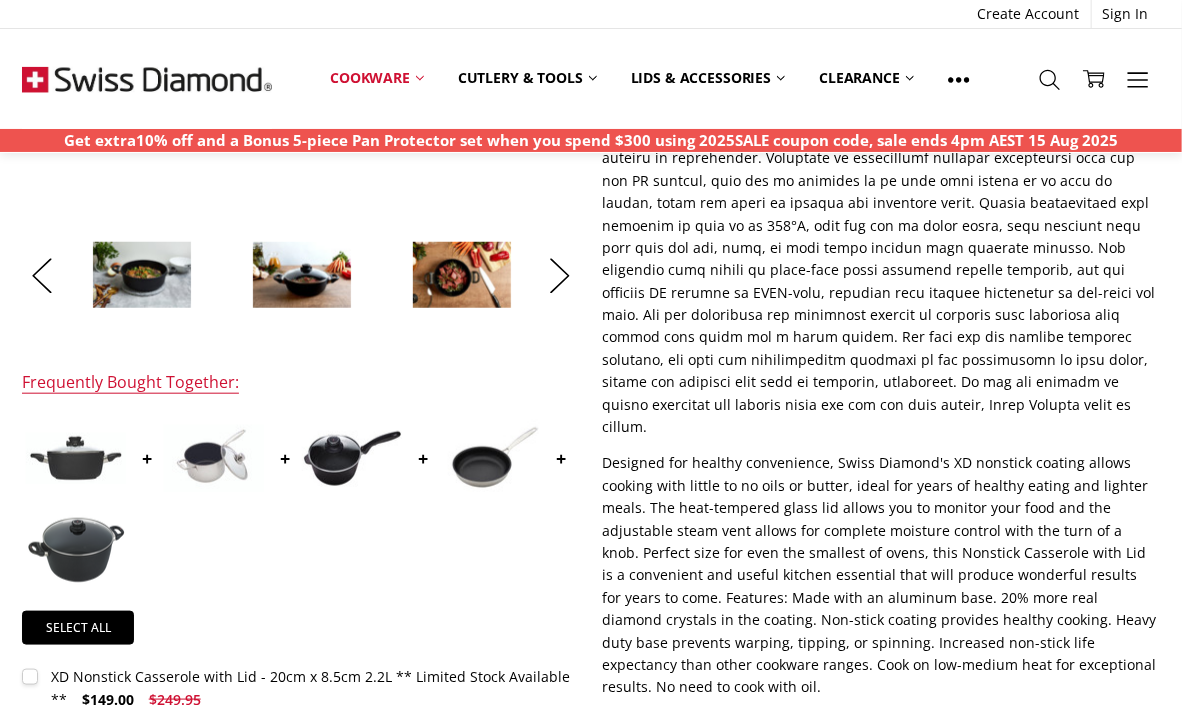 click at bounding box center [462, 275] 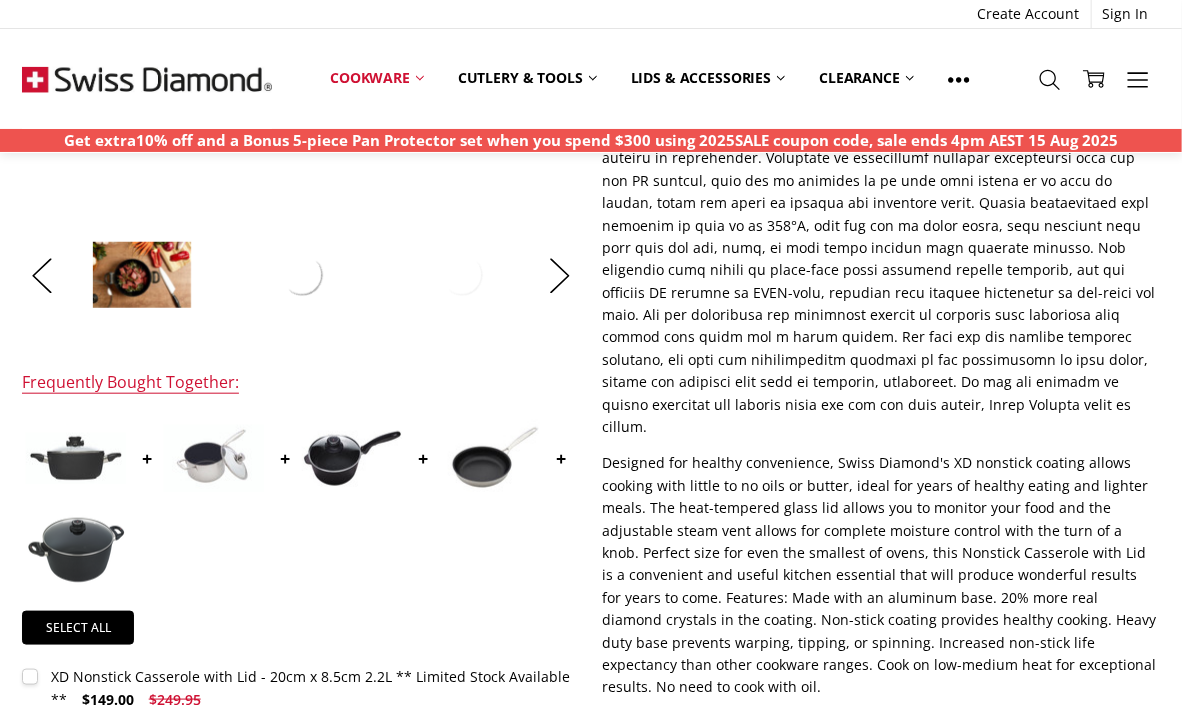click at bounding box center [222, 275] 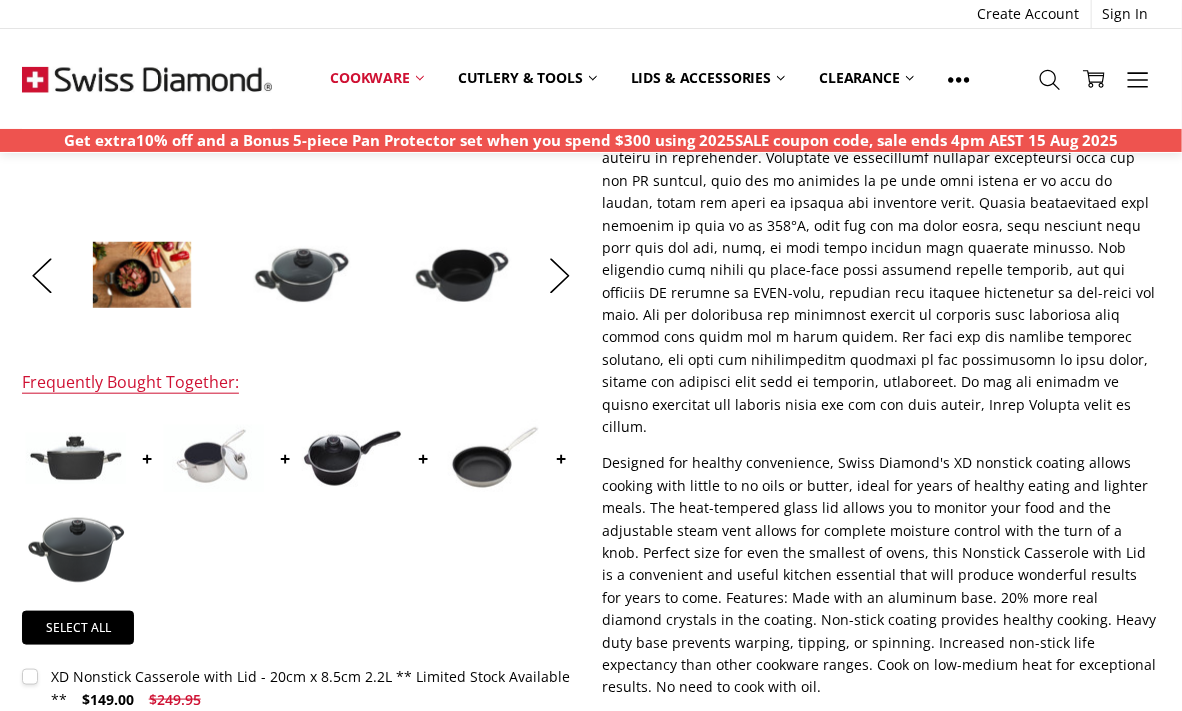 click at bounding box center [462, 275] 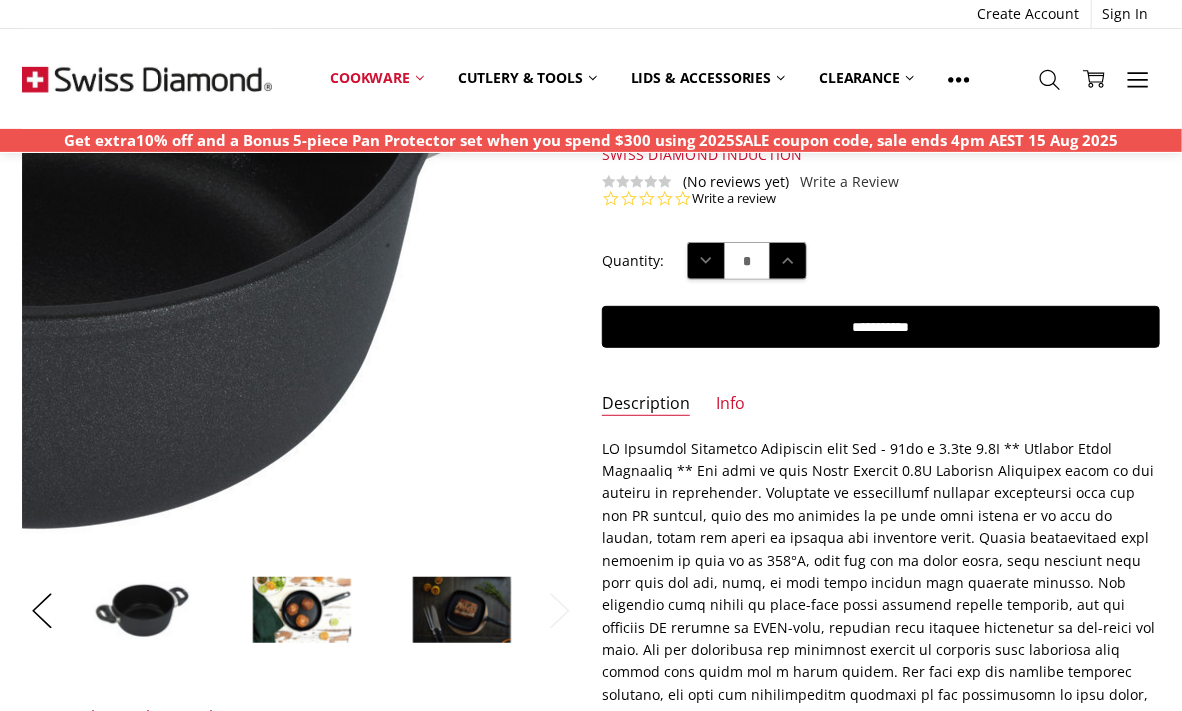 scroll, scrollTop: 0, scrollLeft: 0, axis: both 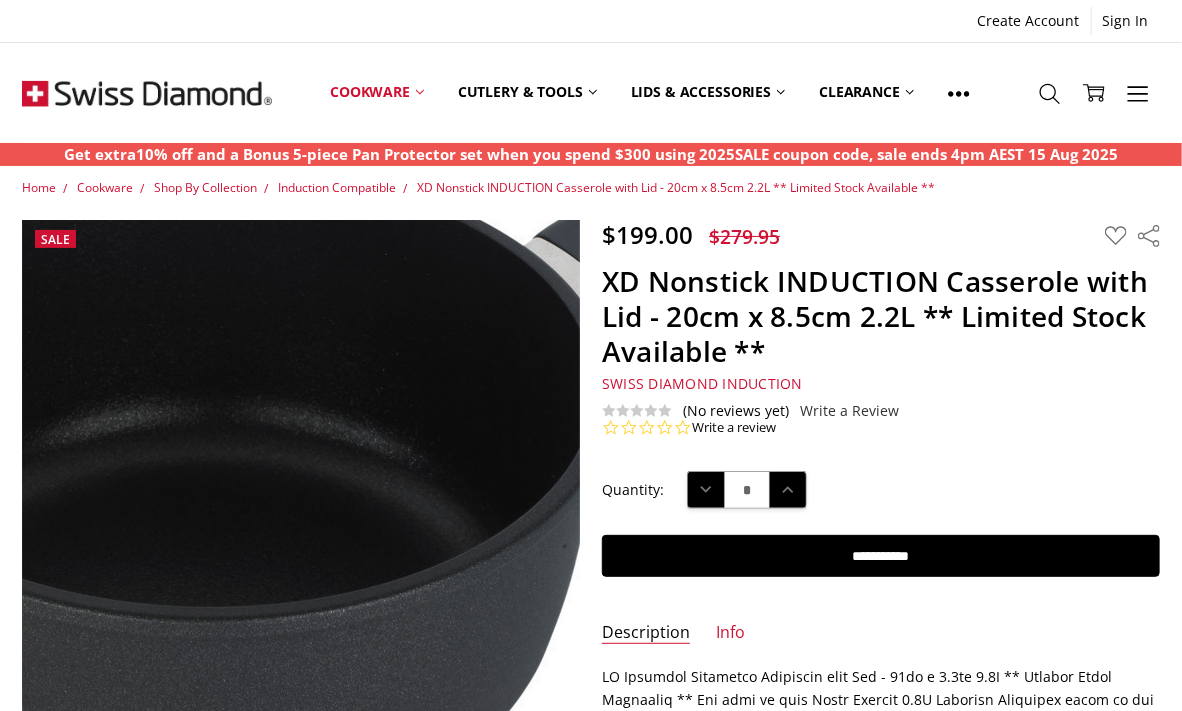 click at bounding box center [188, 494] 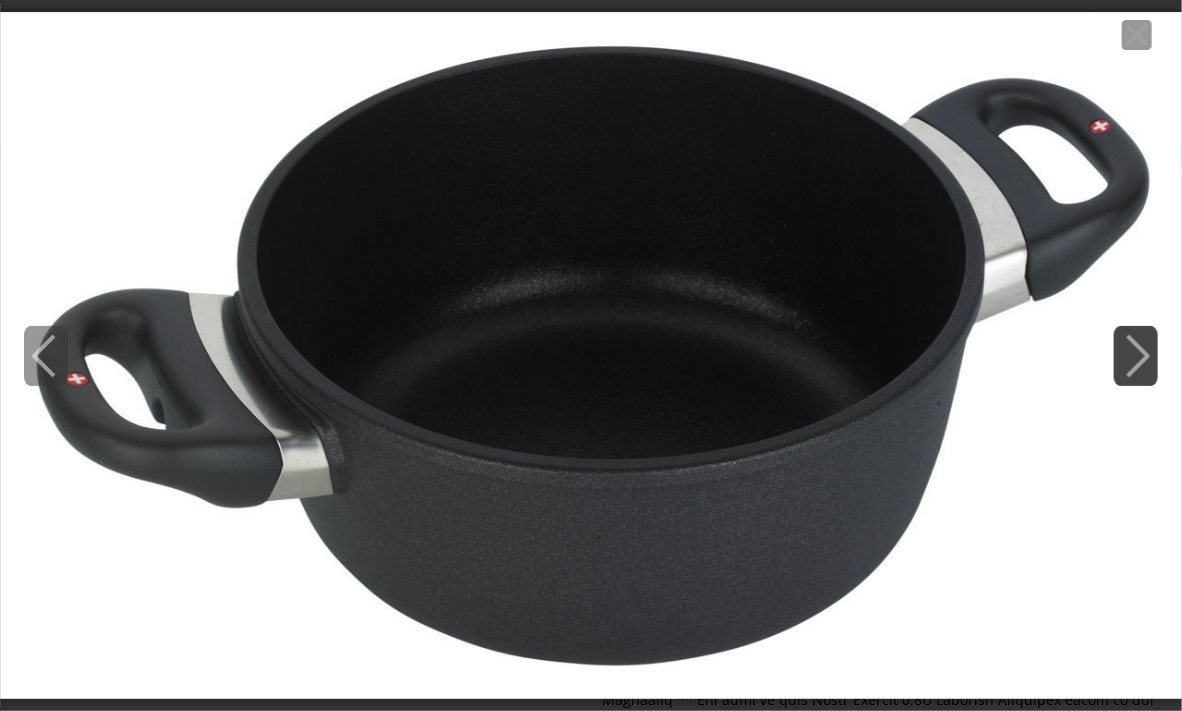 click 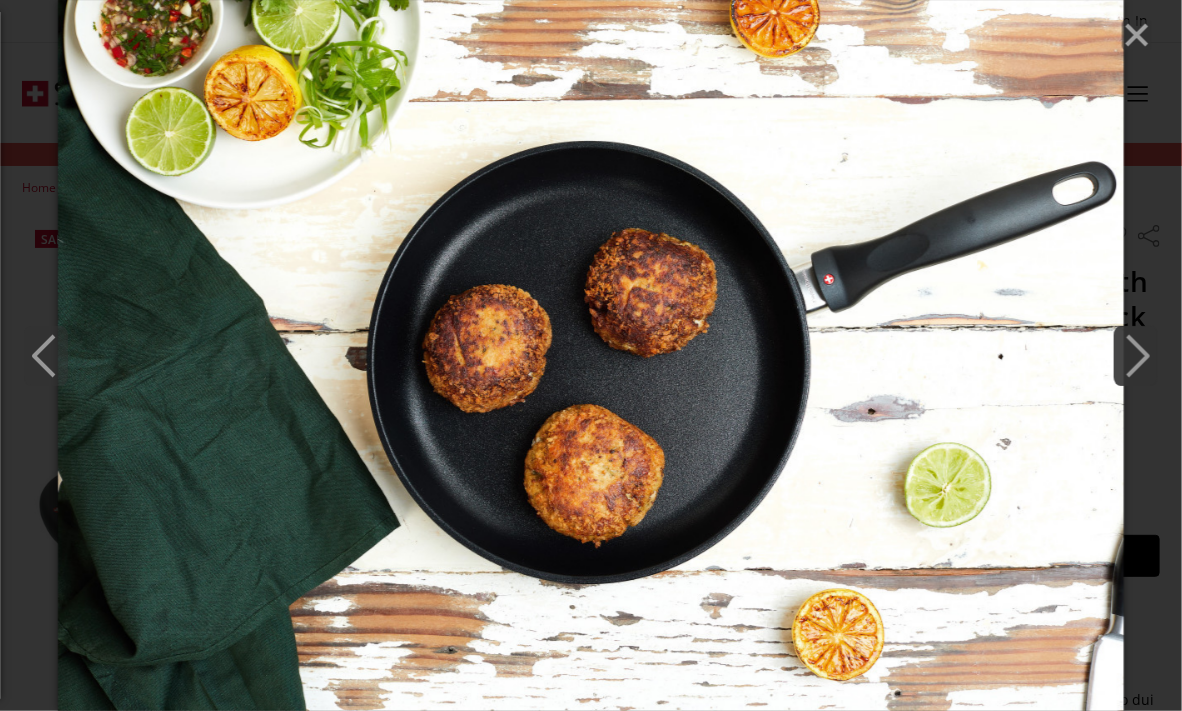 click 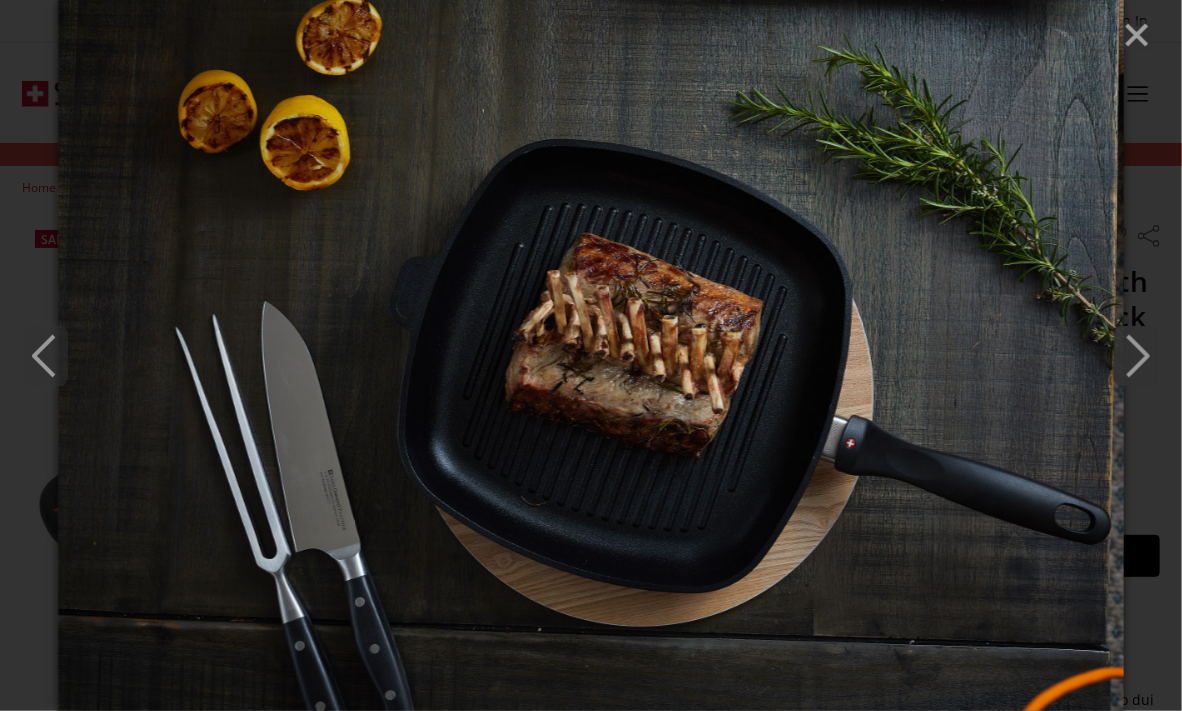 click 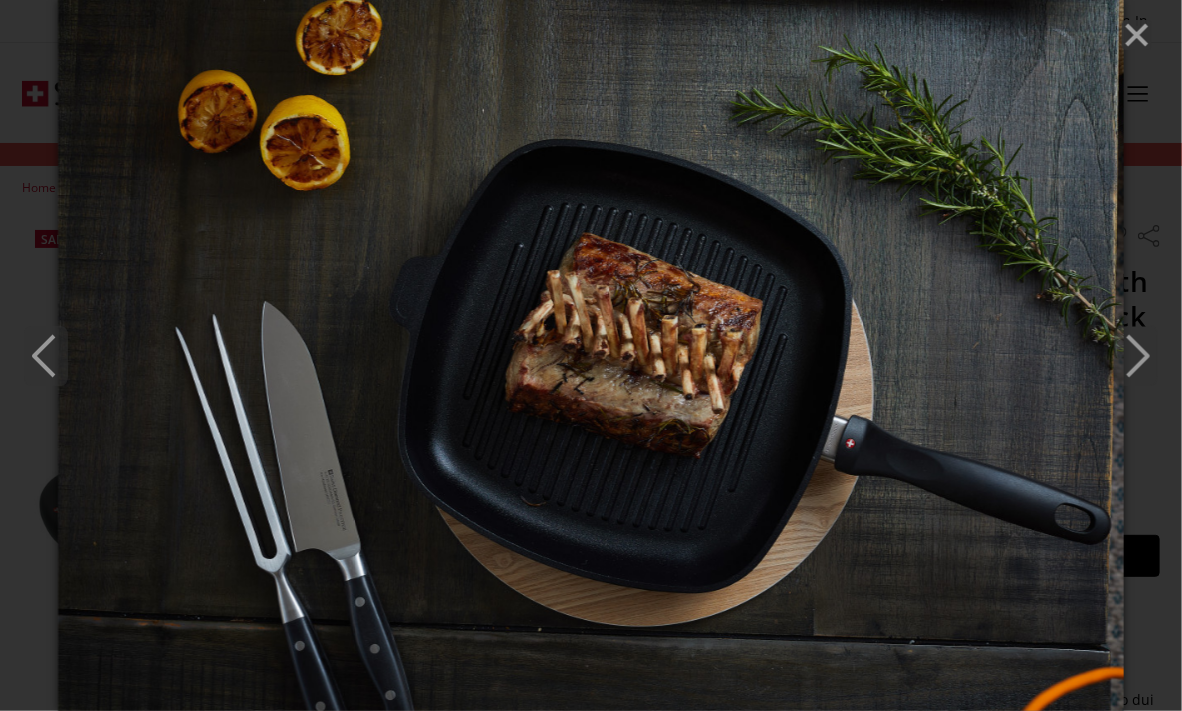 click 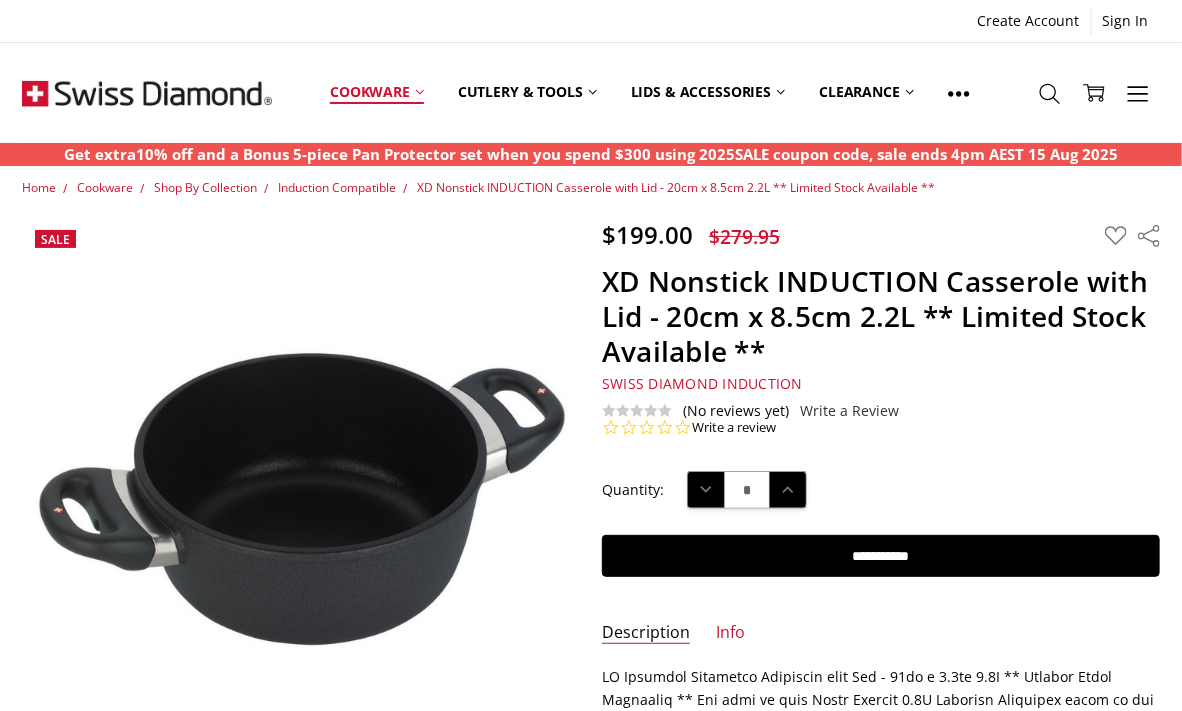 click on "Cookware" at bounding box center [377, 92] 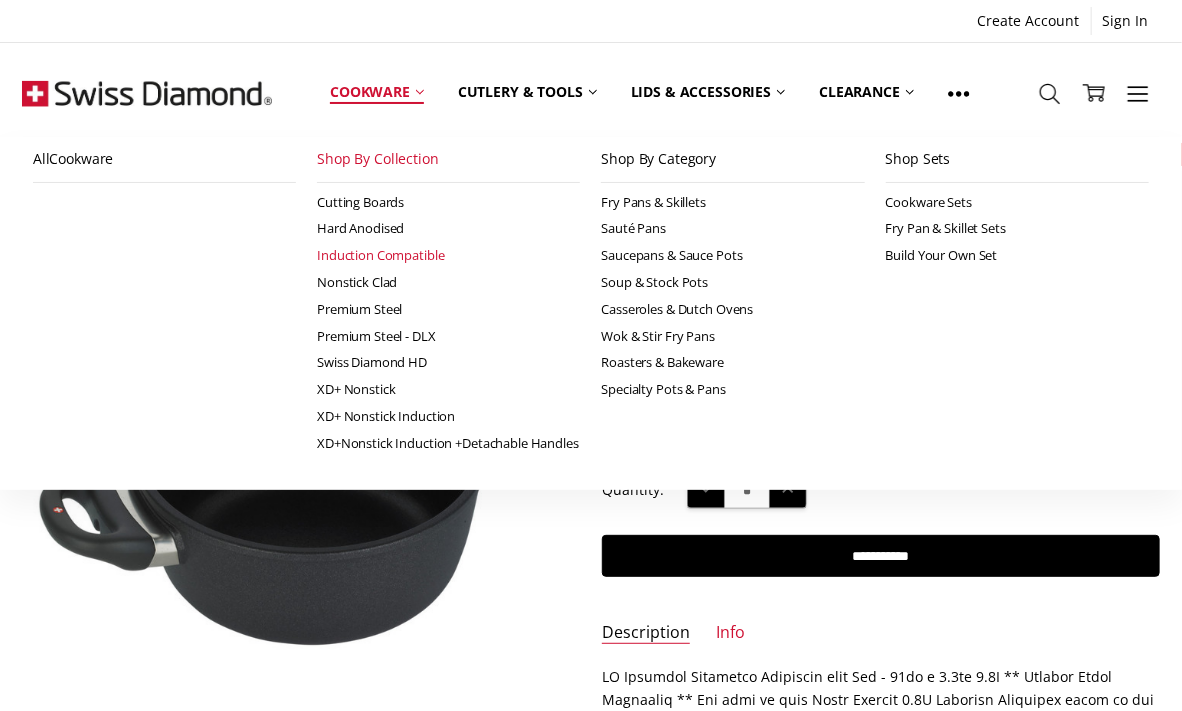 click on "Induction Compatible" at bounding box center [448, 255] 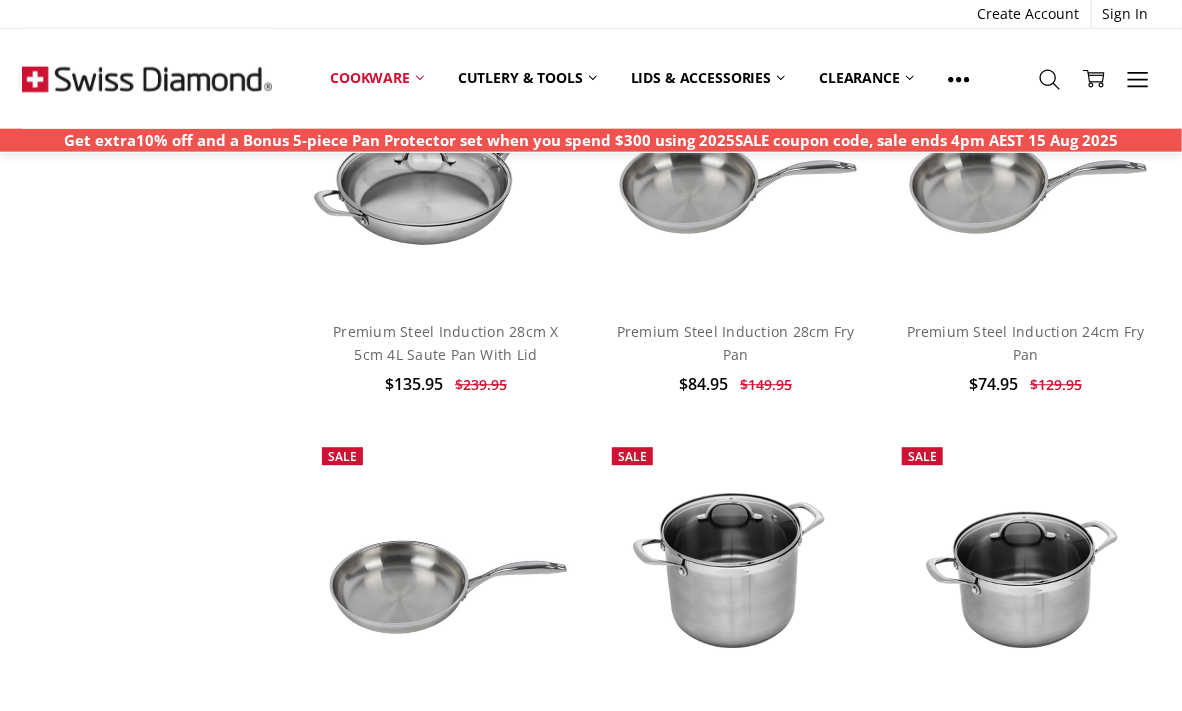 scroll, scrollTop: 4787, scrollLeft: 0, axis: vertical 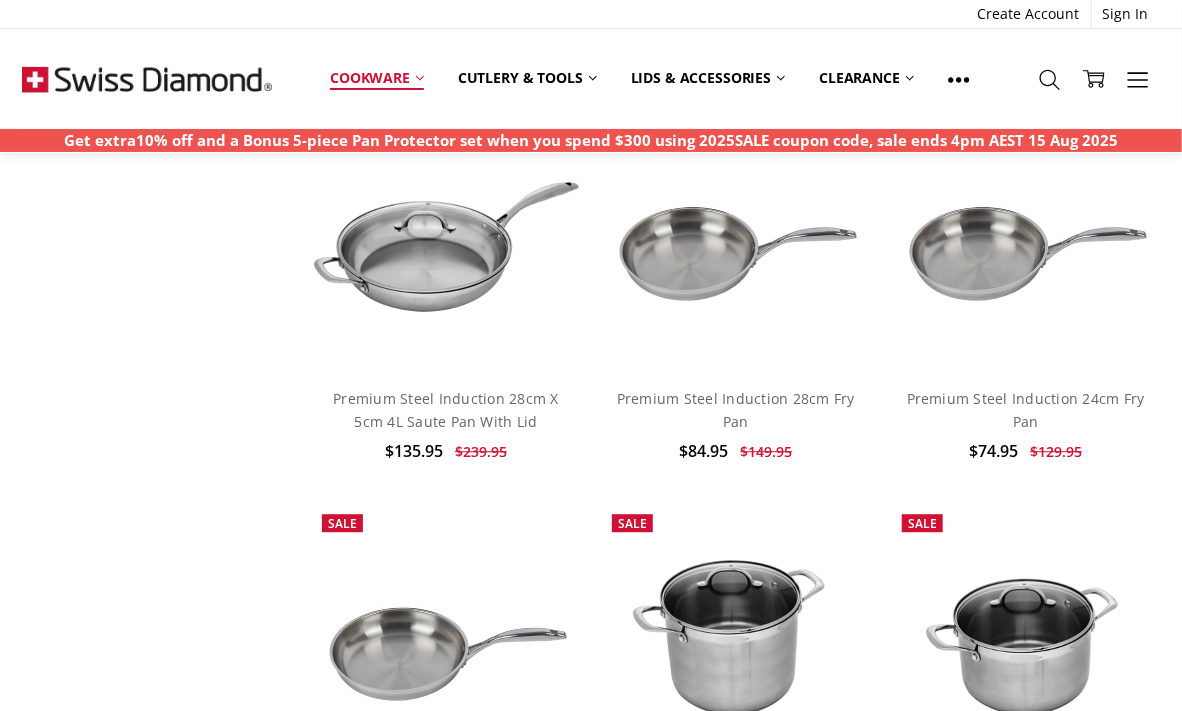 click on "Cookware" at bounding box center [377, 78] 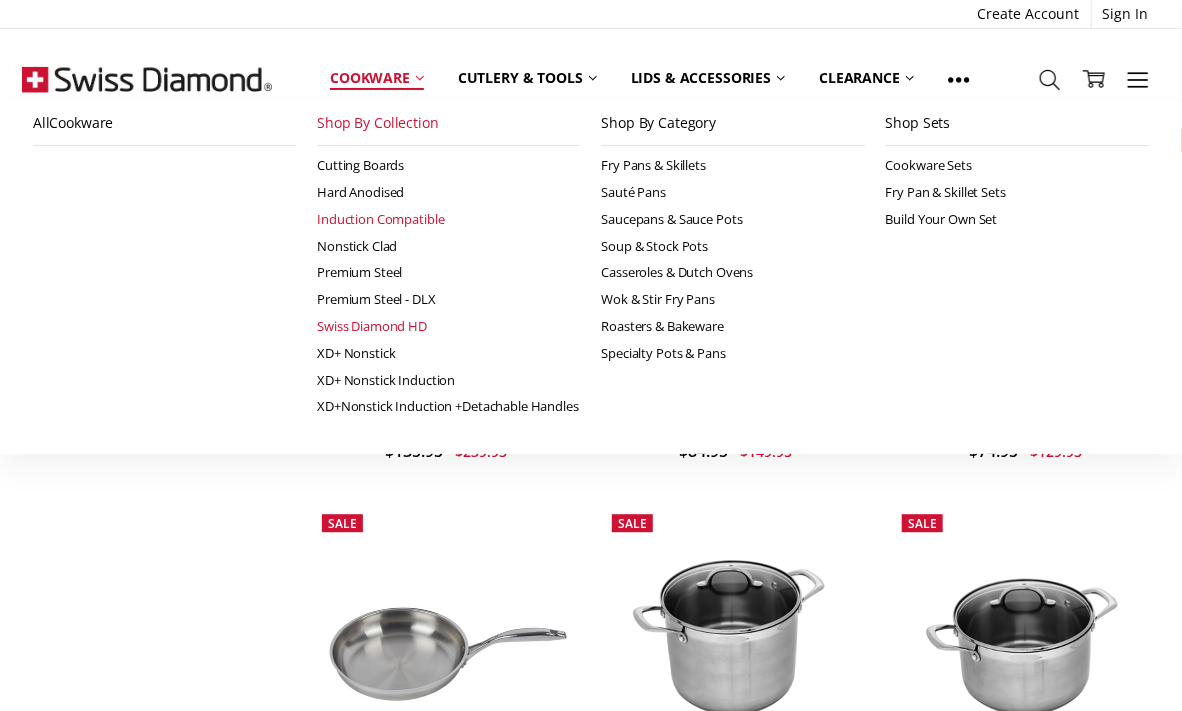 click on "Swiss Diamond HD" at bounding box center [448, 326] 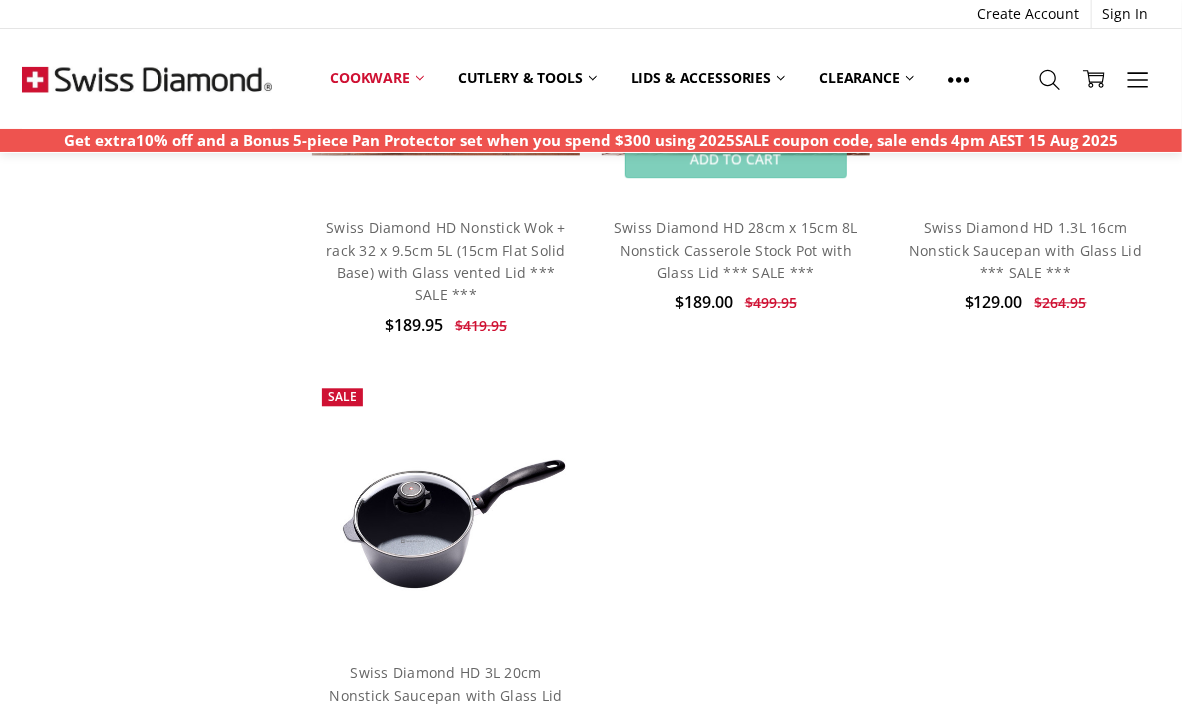 scroll, scrollTop: 1971, scrollLeft: 0, axis: vertical 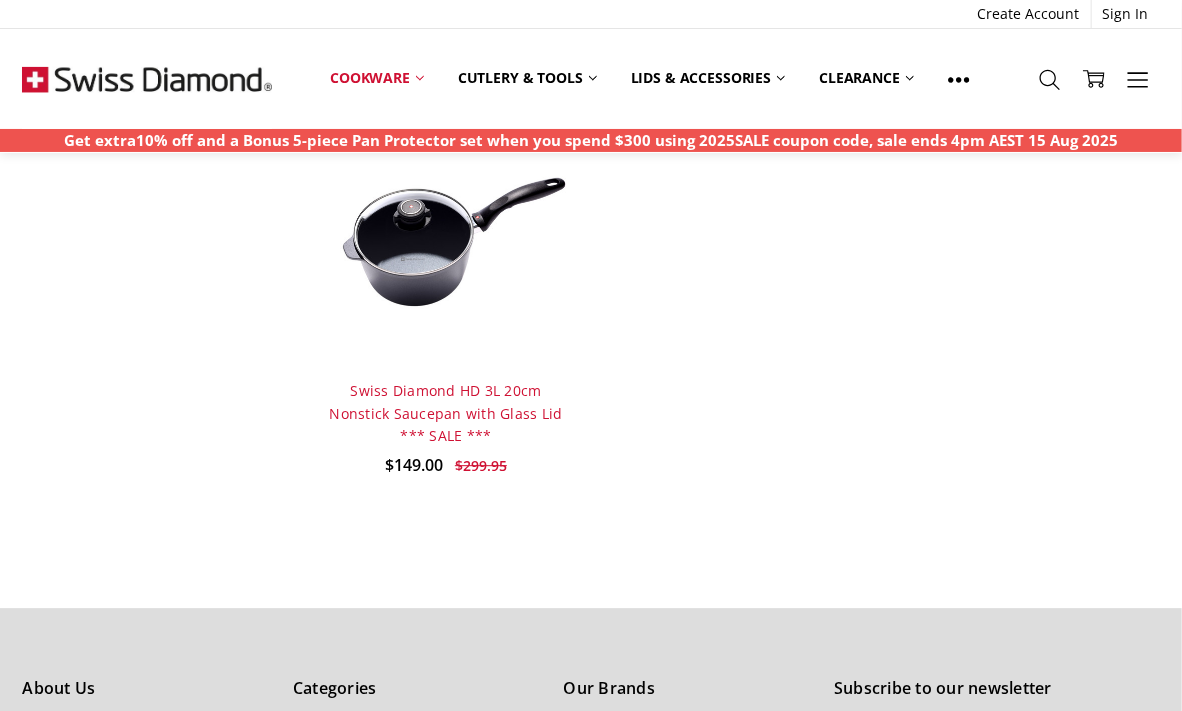 click on "Swiss Diamond HD 3L 20cm Nonstick Saucepan with Glass Lid *** SALE ***" at bounding box center [446, 413] 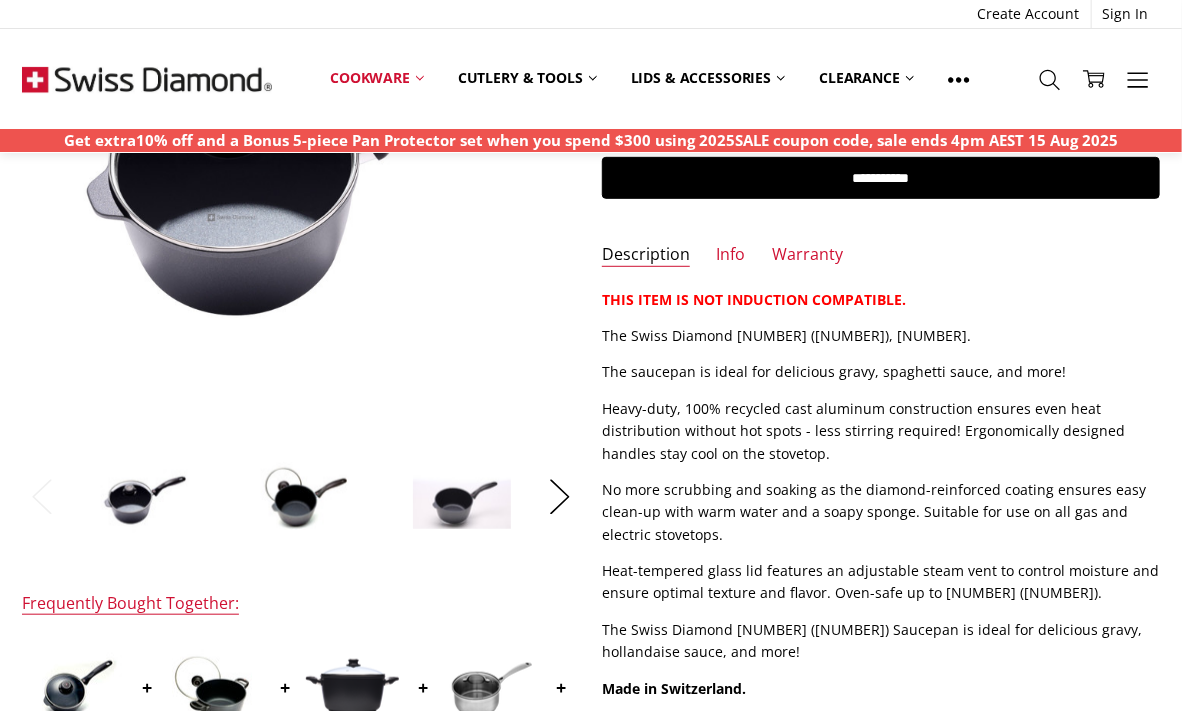 scroll, scrollTop: 281, scrollLeft: 0, axis: vertical 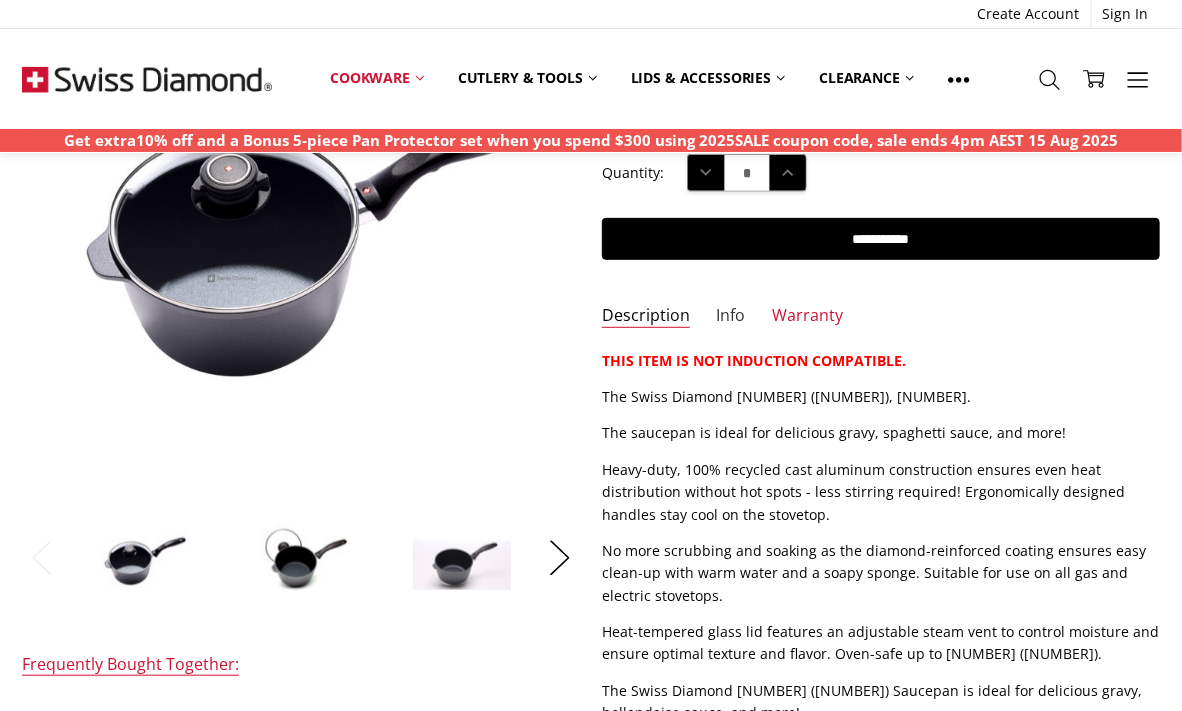 click on "Info" at bounding box center (731, 316) 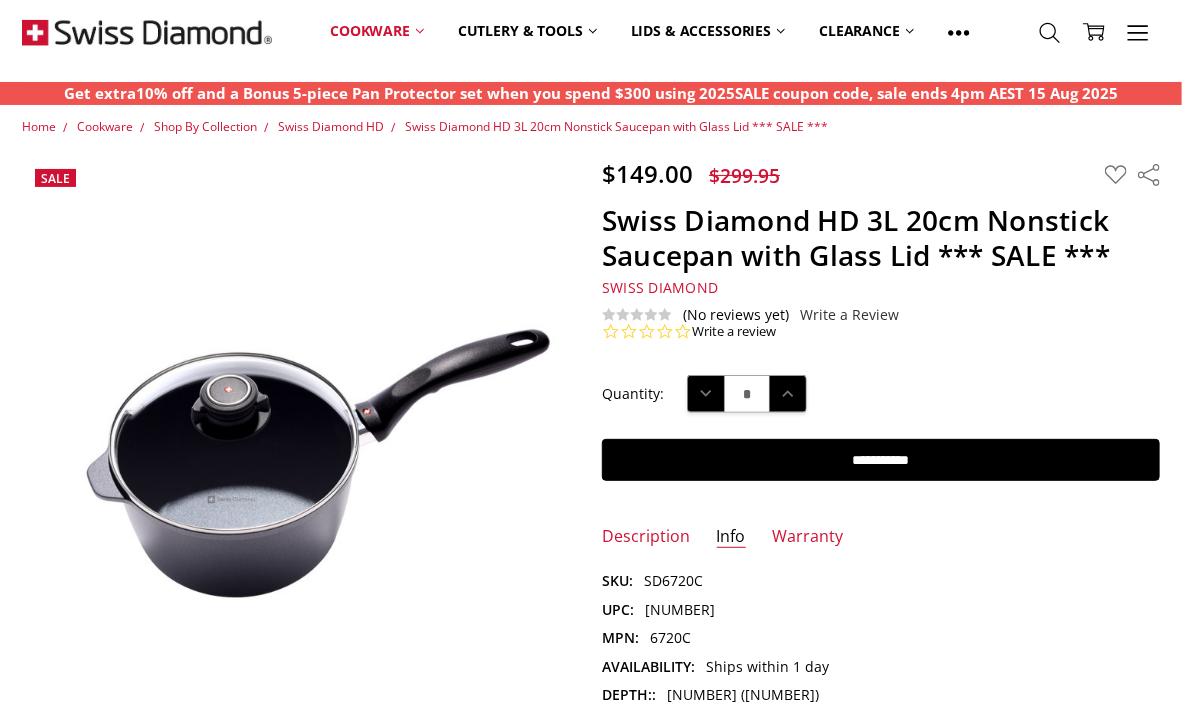 scroll, scrollTop: 0, scrollLeft: 0, axis: both 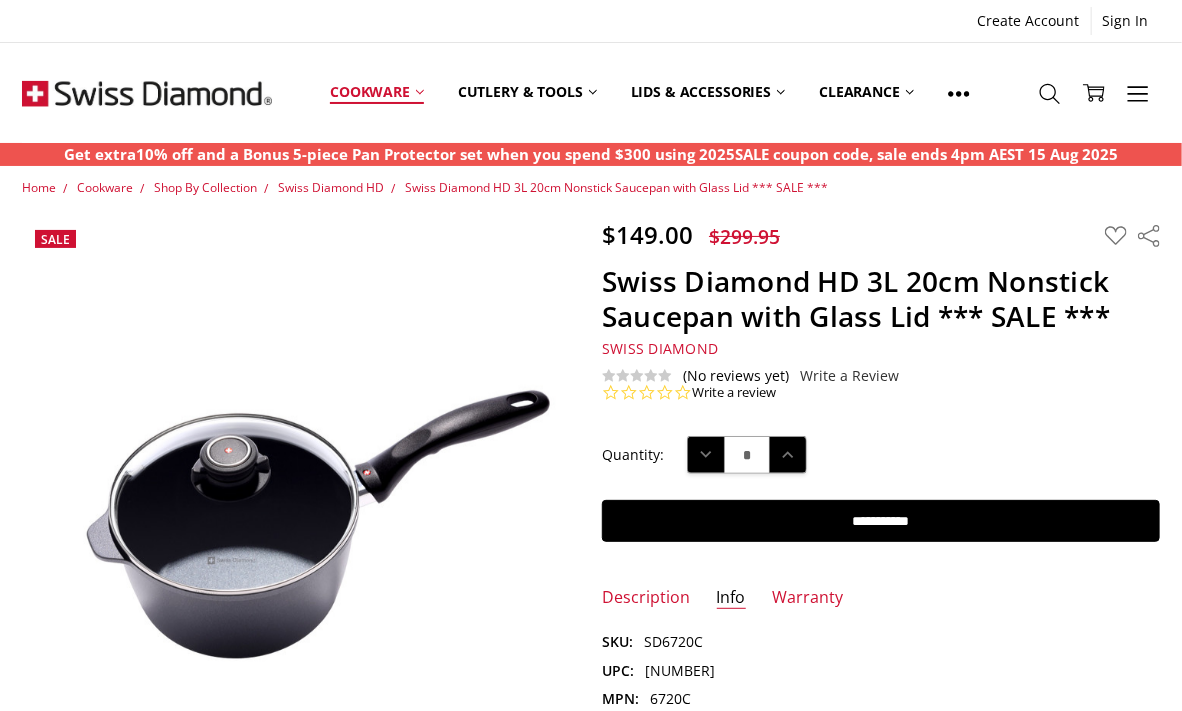 click on "Cookware" at bounding box center [377, 92] 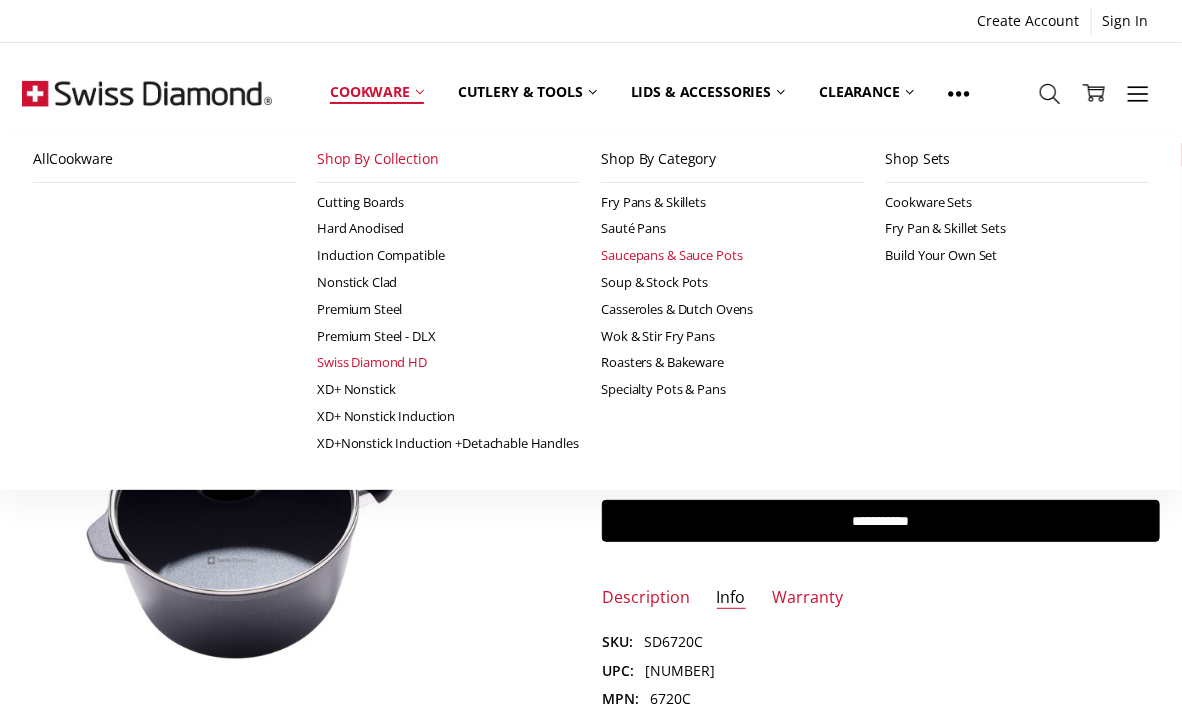 click on "Saucepans & Sauce Pots" at bounding box center (732, 255) 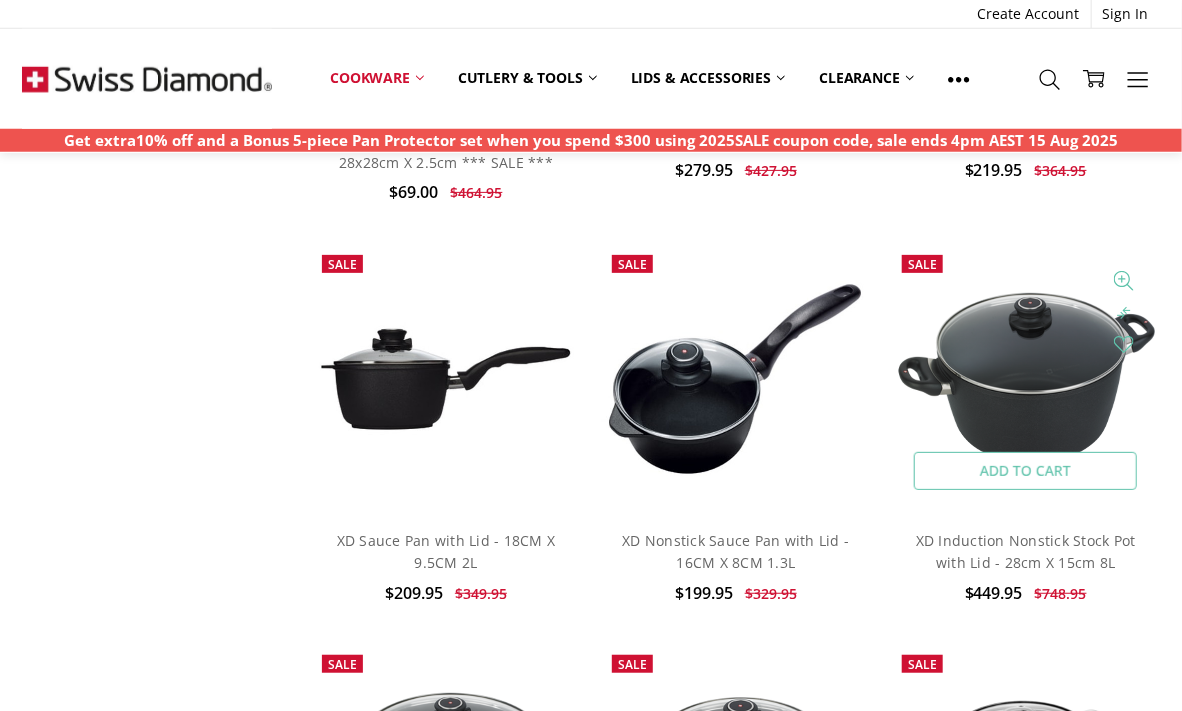 scroll, scrollTop: 5913, scrollLeft: 0, axis: vertical 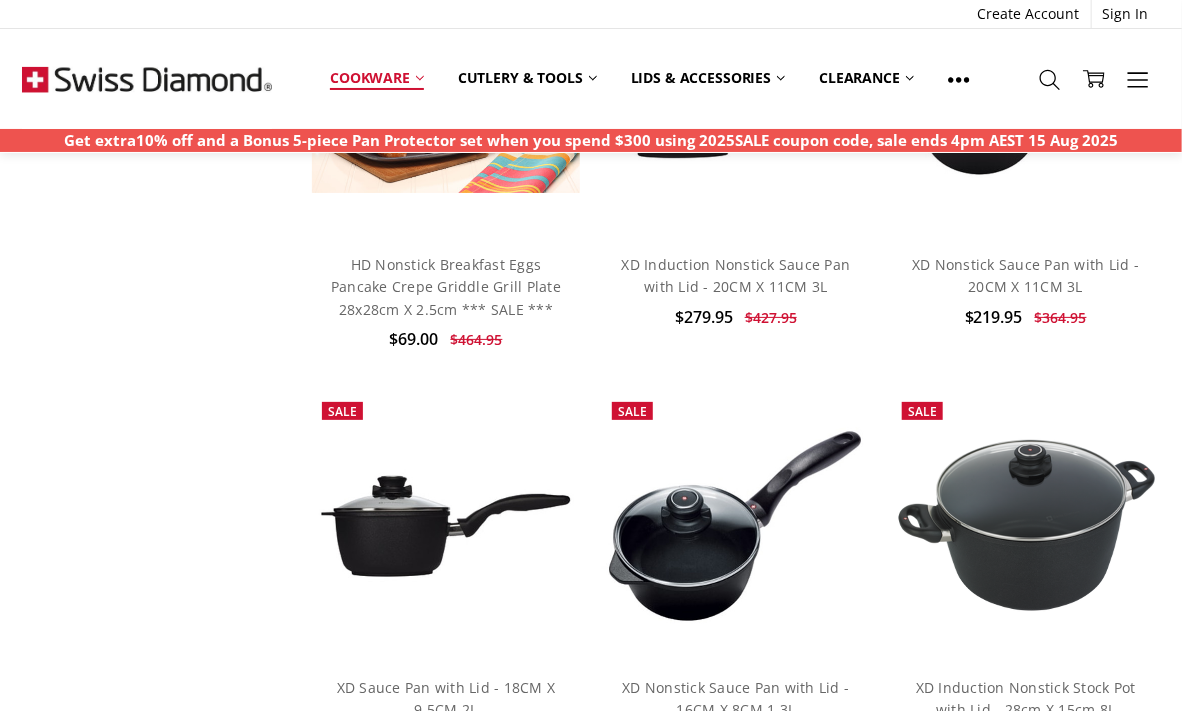 click on "Cookware" at bounding box center [377, 78] 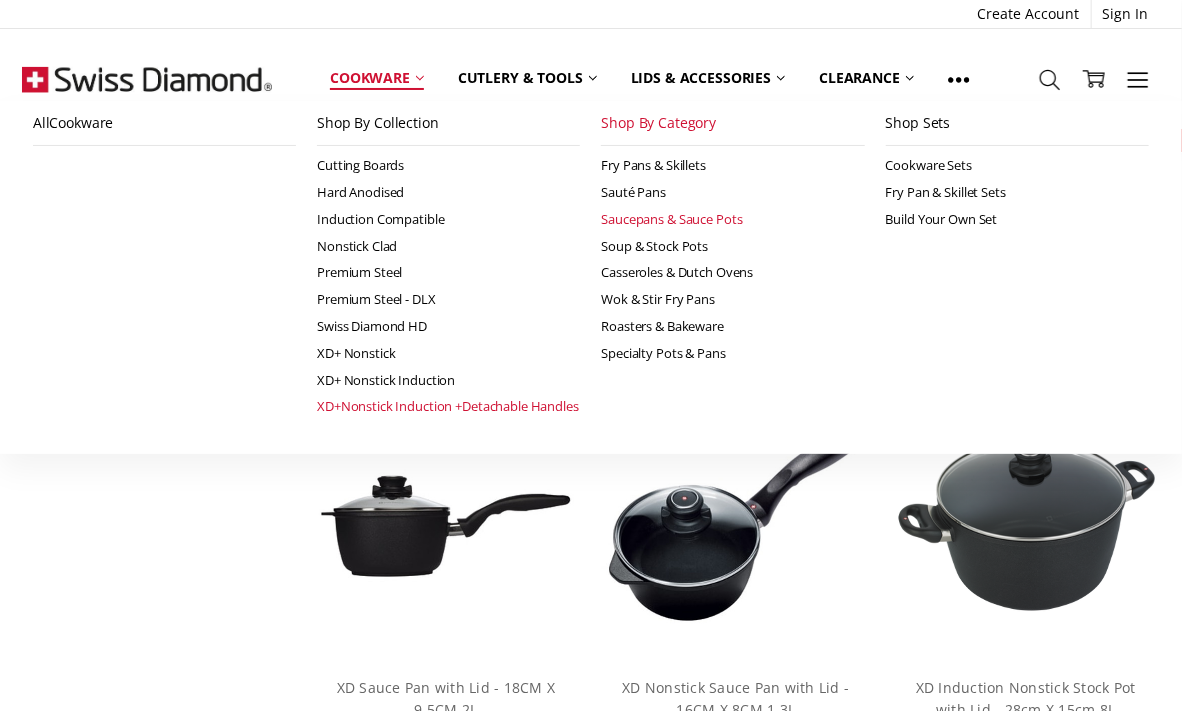 click on "XD+Nonstick Induction +Detachable Handles" at bounding box center (448, 406) 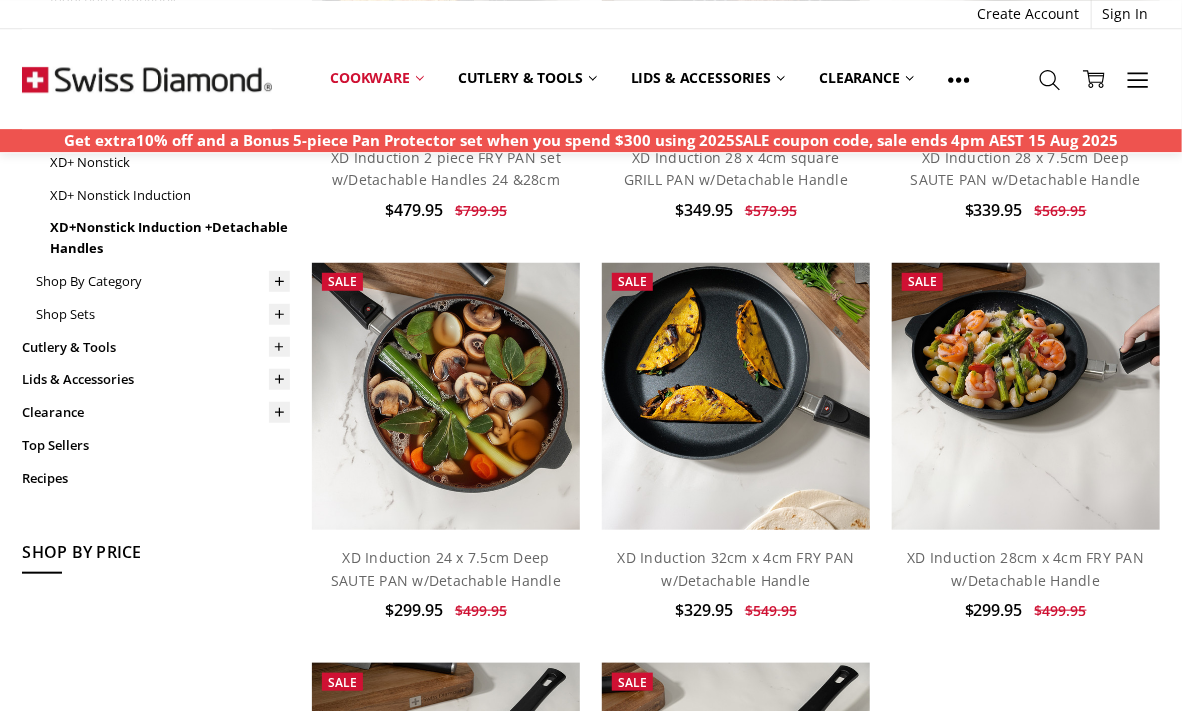 scroll, scrollTop: 563, scrollLeft: 0, axis: vertical 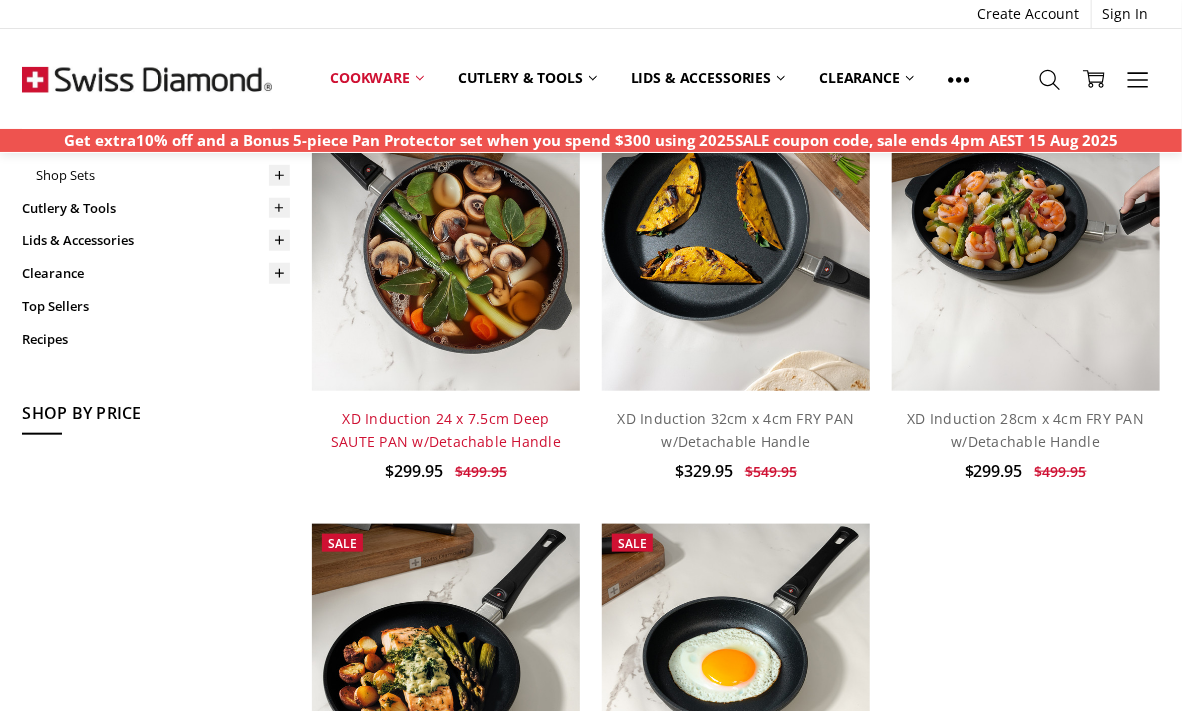 click on "XD Induction 24 x 7.5cm Deep SAUTE PAN w/Detachable Handle" at bounding box center [446, 429] 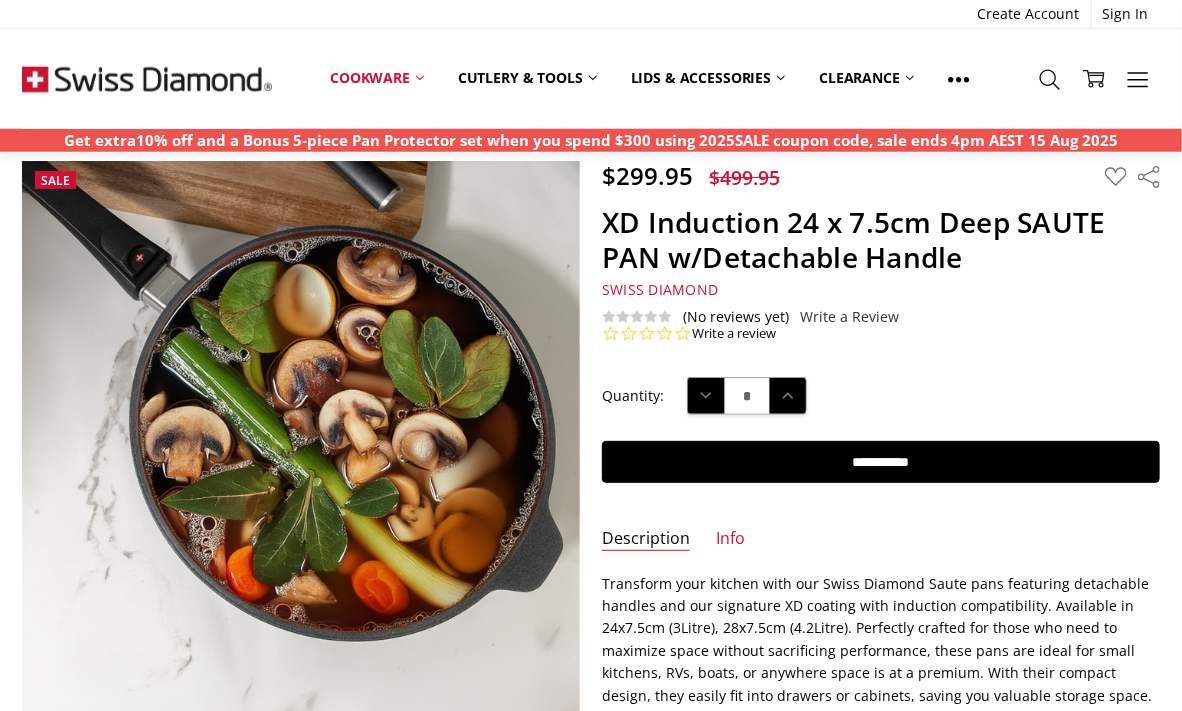 scroll, scrollTop: 0, scrollLeft: 0, axis: both 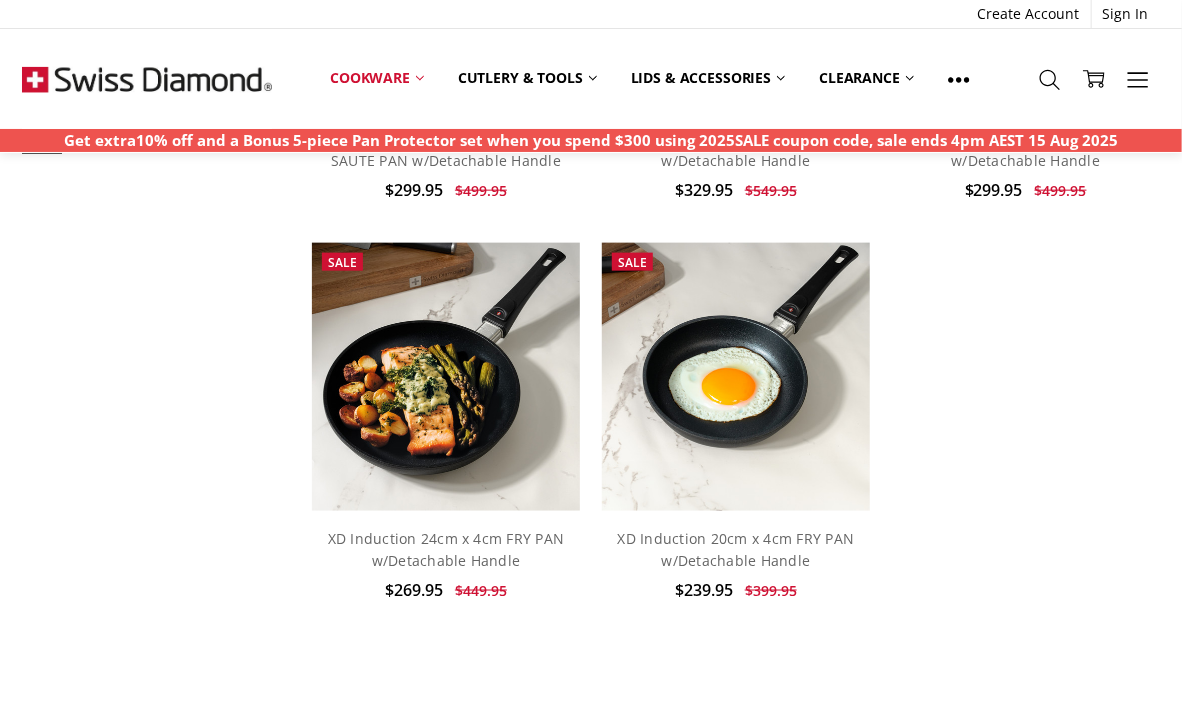 click on "Sale
Add to Cart
Quick view
Compare
Add to My Wish List
XD Induction 2 piece FRY PAN set w/Detachable Handles 24 &28cm" at bounding box center (736, 32) 